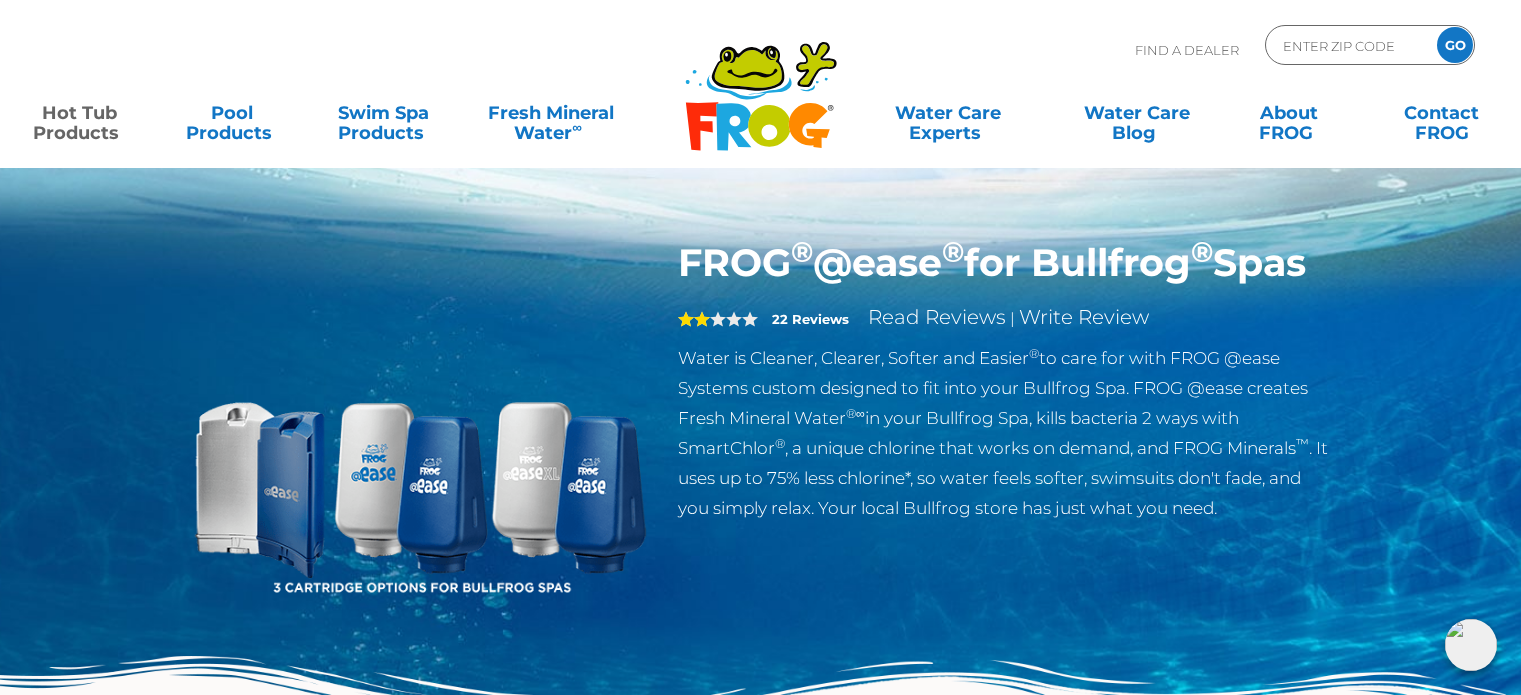 scroll, scrollTop: 0, scrollLeft: 0, axis: both 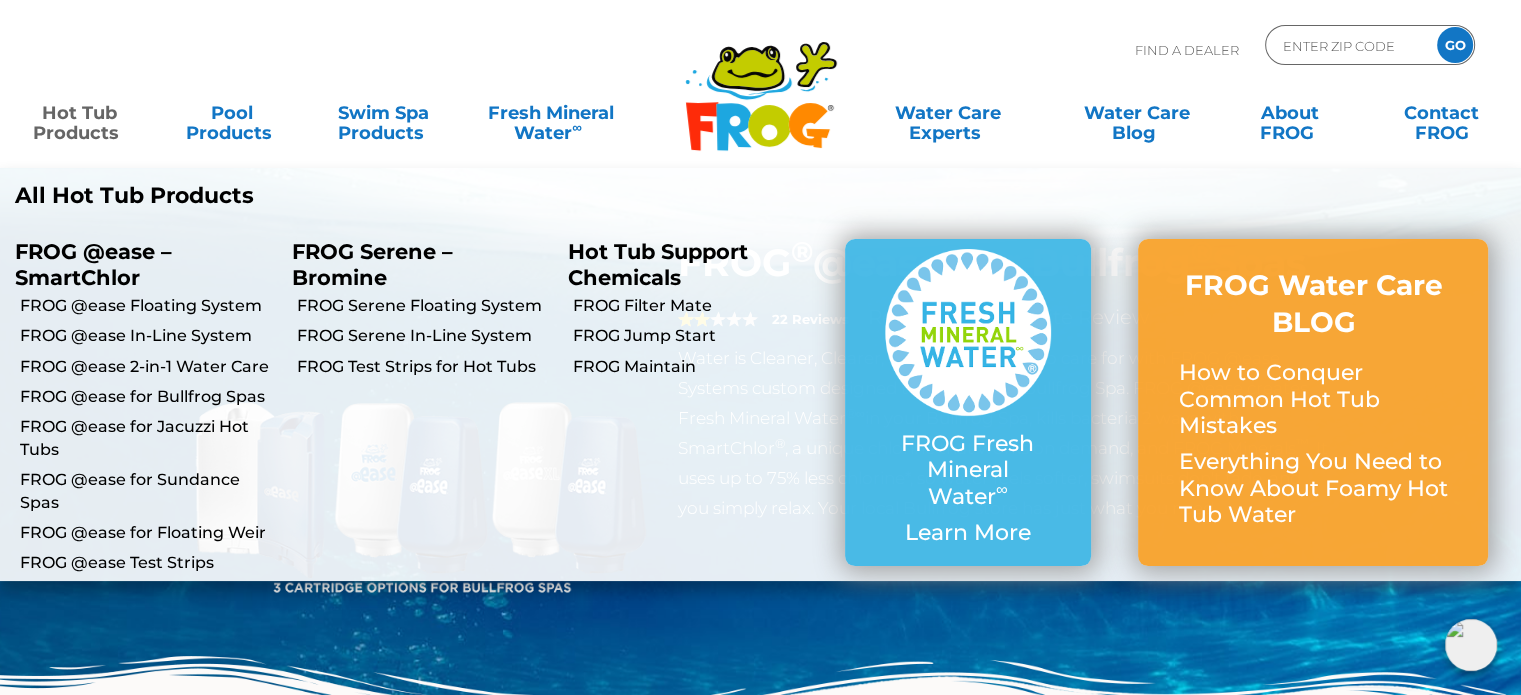 click on "Hot Tub  Products" at bounding box center (79, 113) 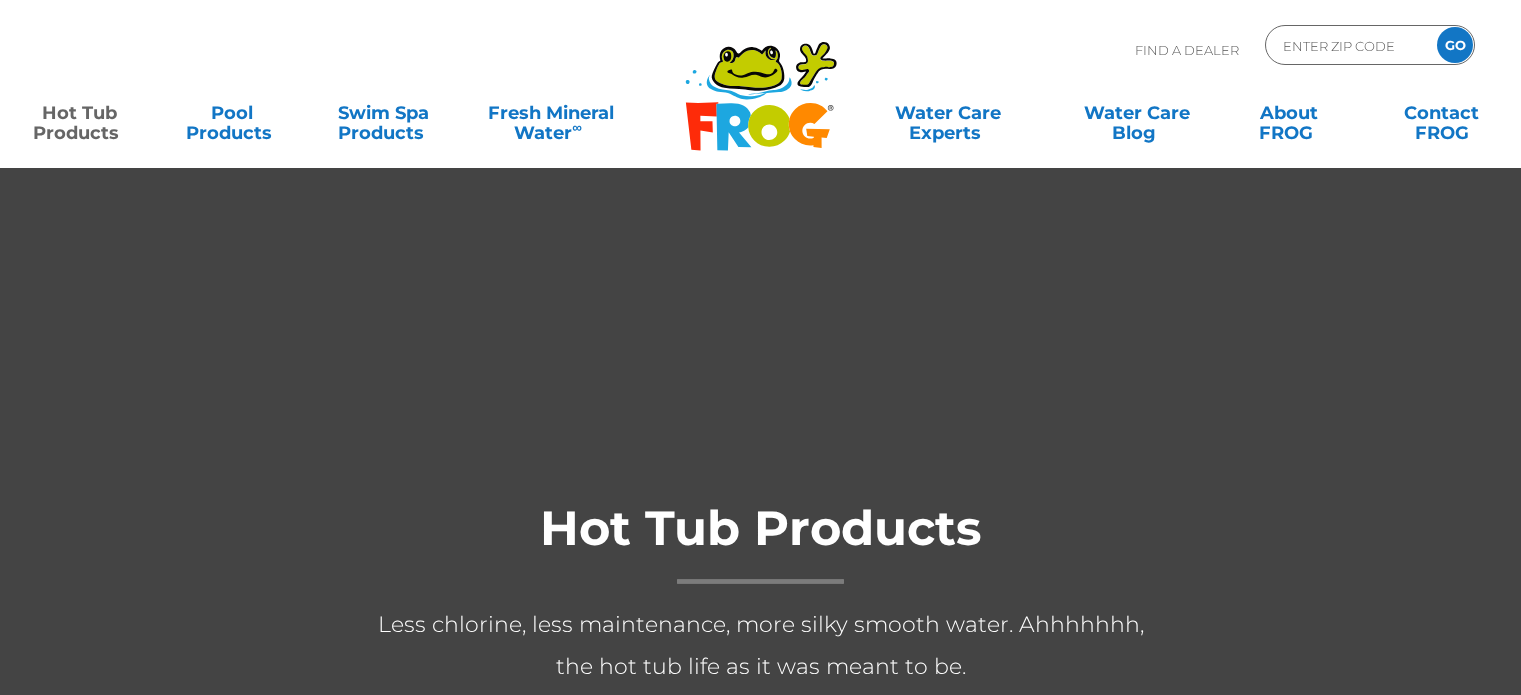 scroll, scrollTop: 0, scrollLeft: 0, axis: both 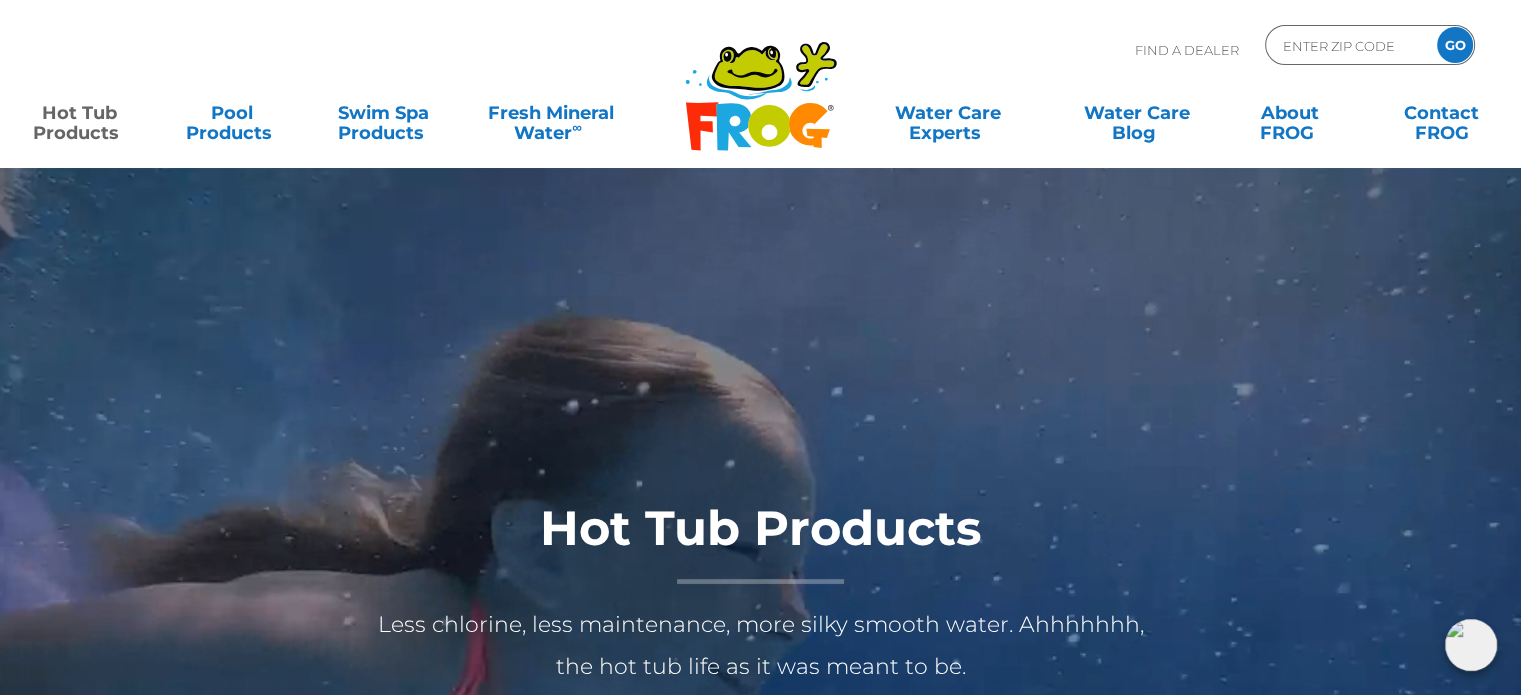 click on "Hot Tub  Products" at bounding box center [79, 113] 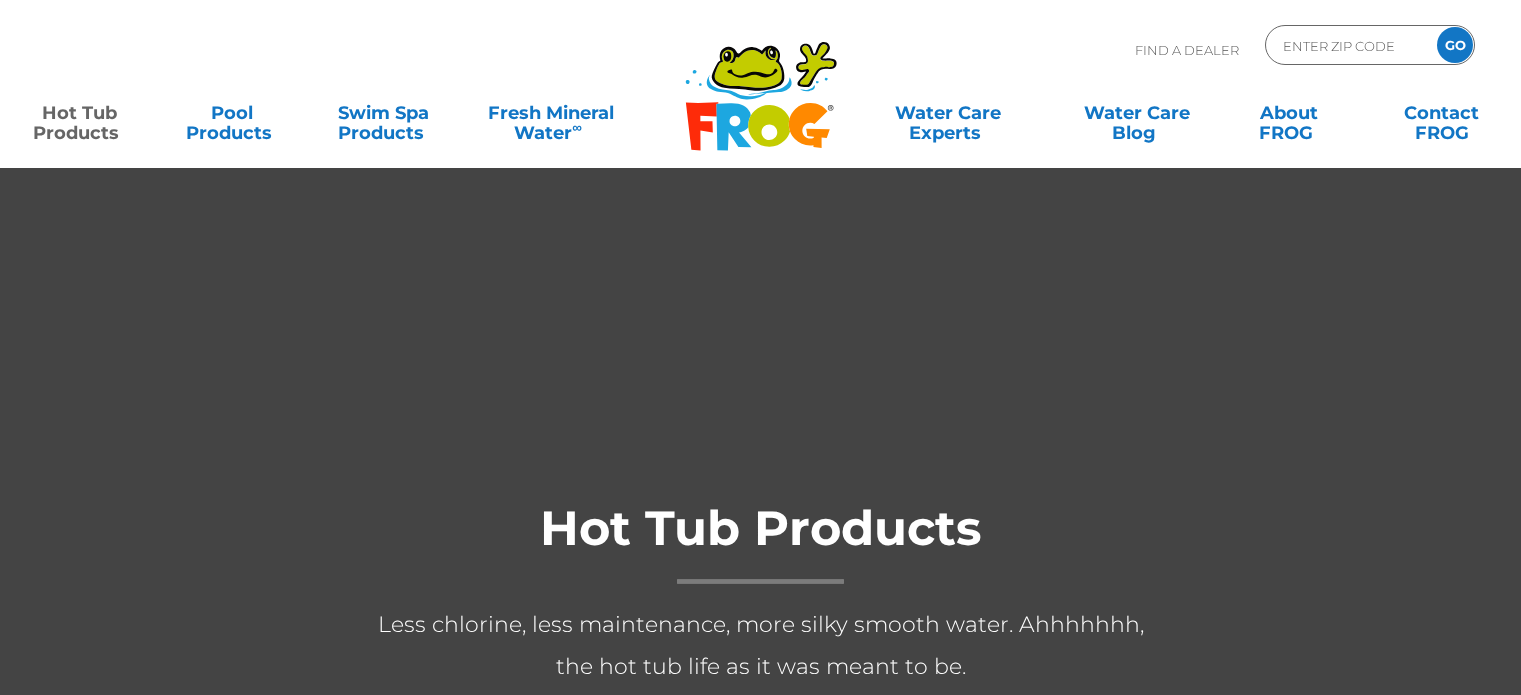 scroll, scrollTop: 0, scrollLeft: 0, axis: both 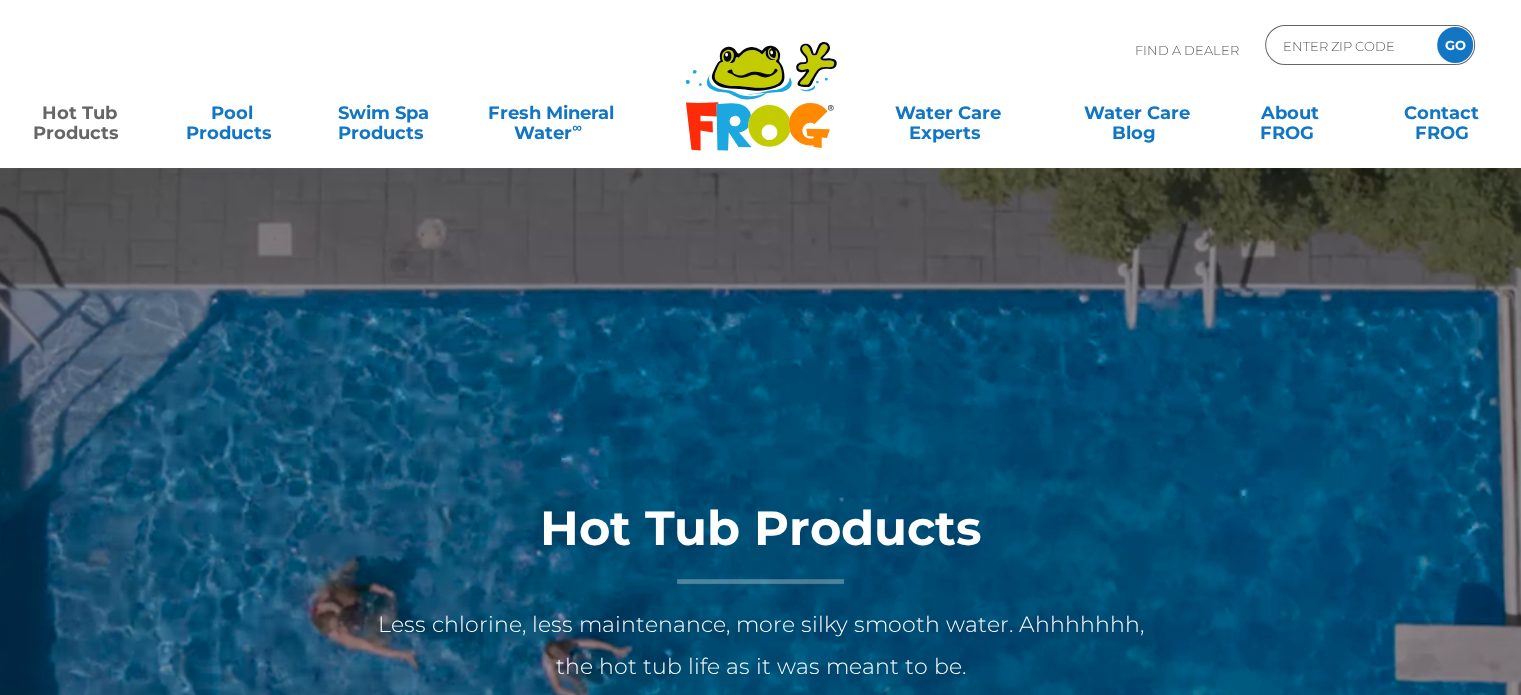 click on ".st130{clip-path:url(#SVGID_2_);fill-rule:evenodd;clip-rule:evenodd;fill:#C3CC00;}
.st131{clip-path:url(#SVGID_2_);fill-rule:evenodd;clip-rule:evenodd;fill:#070606;}
.st132{clip-path:url(#SVGID_2_);fill:#FE2B09;}
.st133{clip-path:url(#SVGID_2_);fill:#1DA7E0;}
.st134{clip-path:url(#SVGID_2_);fill:#C3CC00;}
.st135{clip-path:url(#SVGID_2_);fill:#FF8900;}
.st136{clip-path:url(#SVGID_2_);fill-rule:evenodd;clip-rule:evenodd;fill:#1DA7E0;}
.st137{clip-path:url(#SVGID_2_);fill:#4D4D4D;}
.st138{clip-path:url(#SVGID_2_);fill-rule:evenodd;clip-rule:evenodd;fill:#FFFFFF;}
.st139{clip-path:url(#SVGID_2_);fill:#070606;}
Find A Dealer
ENTER [POSTAL CODE]
GO" at bounding box center [760, 84] 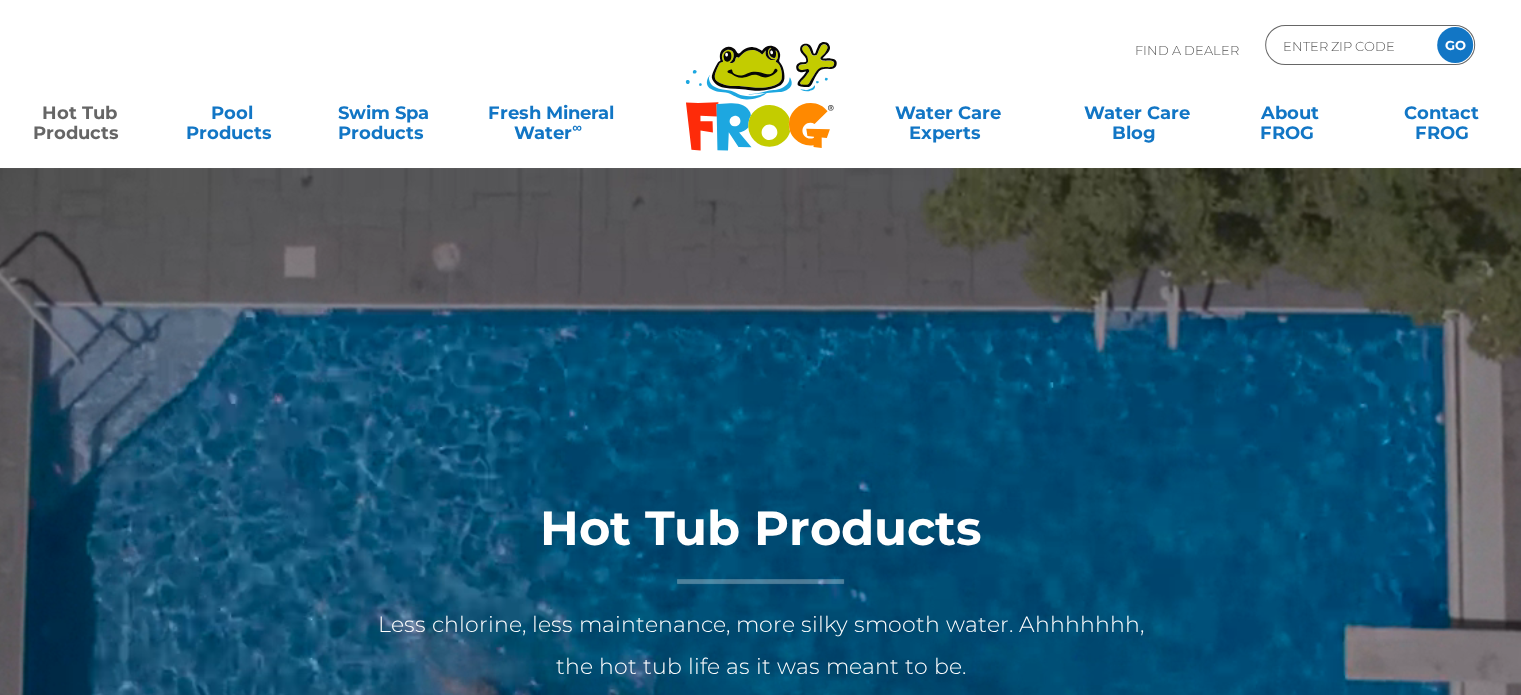 click on "Hot Tub  Products" at bounding box center [79, 113] 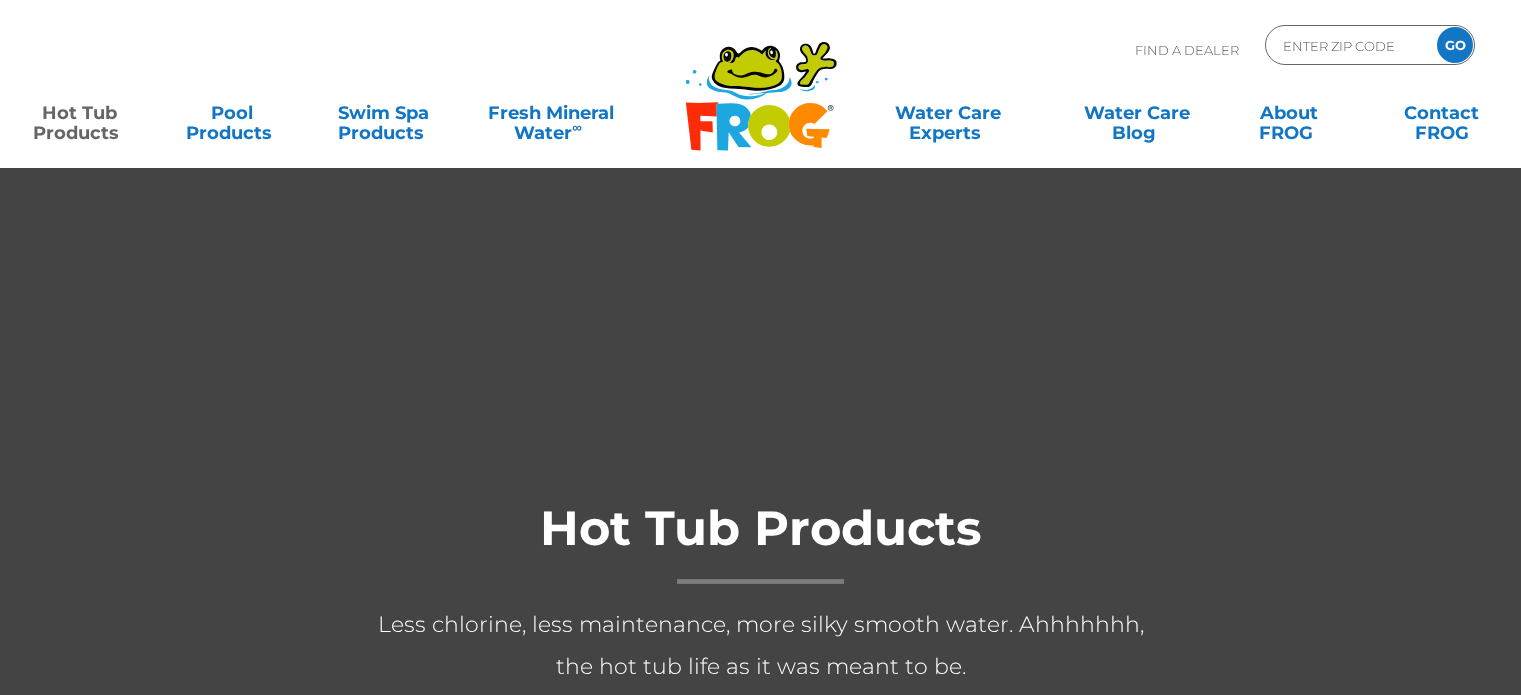 scroll, scrollTop: 0, scrollLeft: 0, axis: both 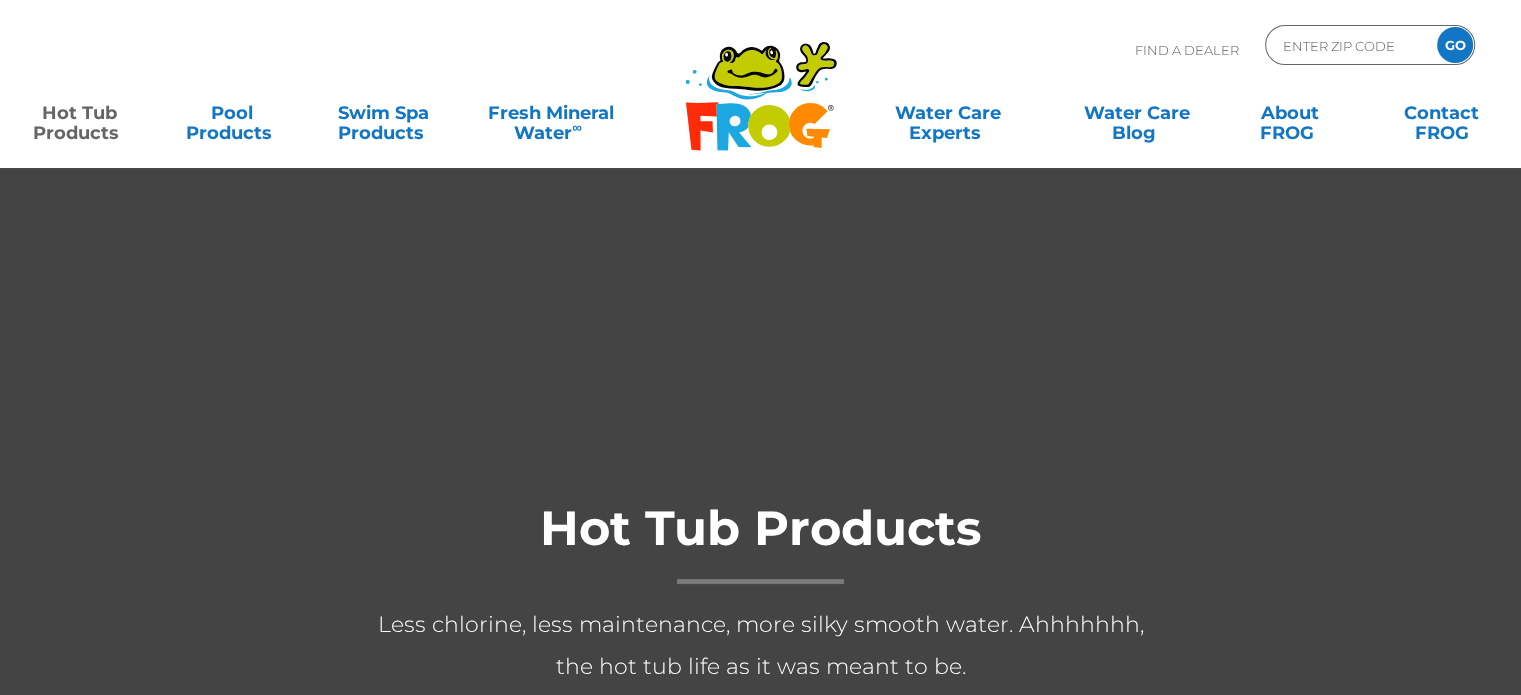 click on "Hot Tub  Products" at bounding box center [79, 113] 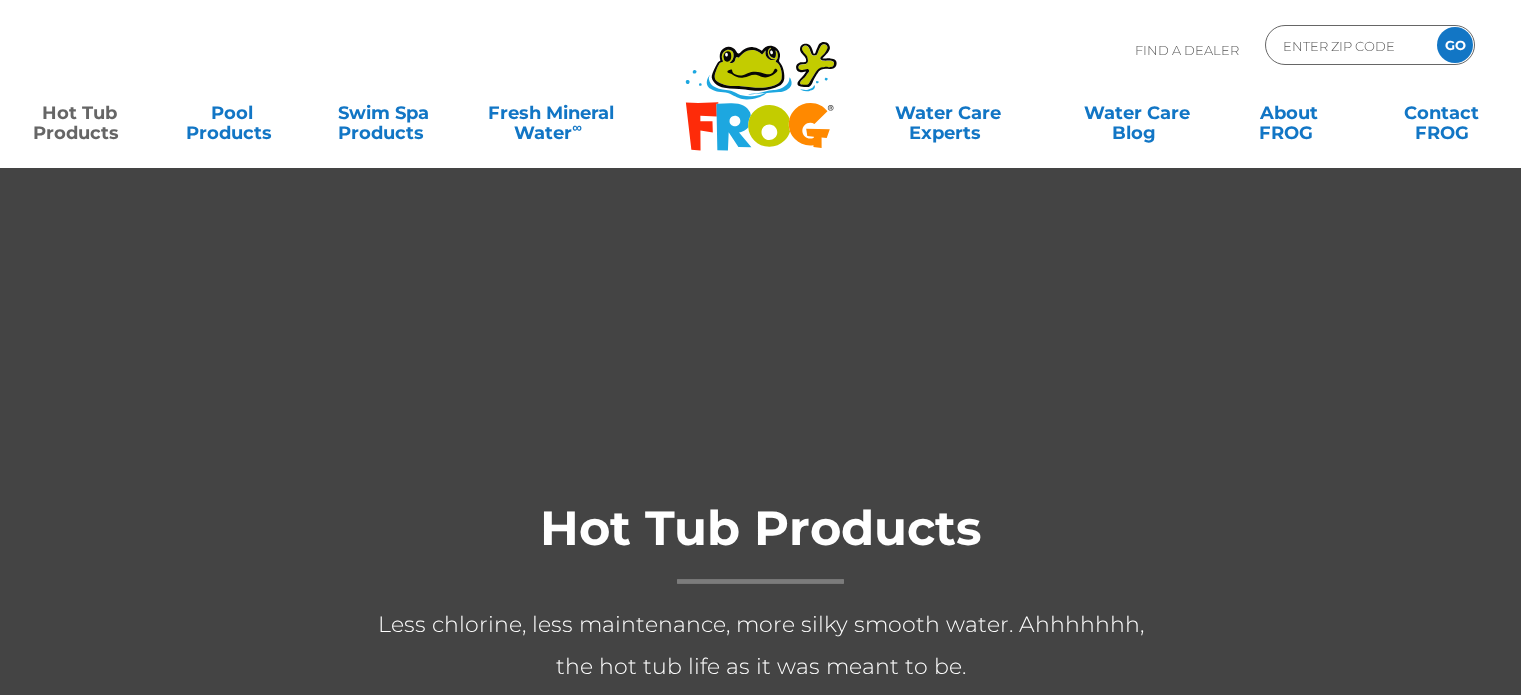 scroll, scrollTop: 0, scrollLeft: 0, axis: both 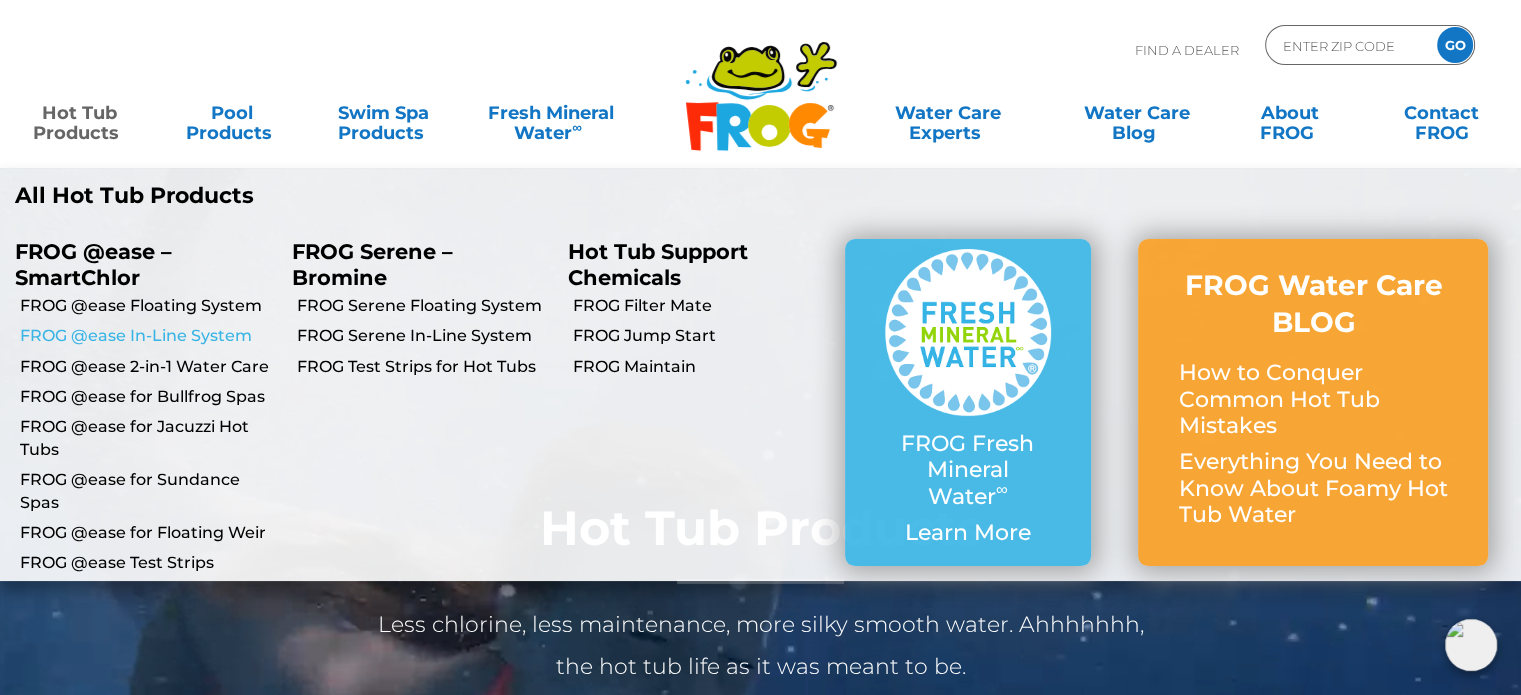 click on "FROG @ease In-Line System" at bounding box center [148, 336] 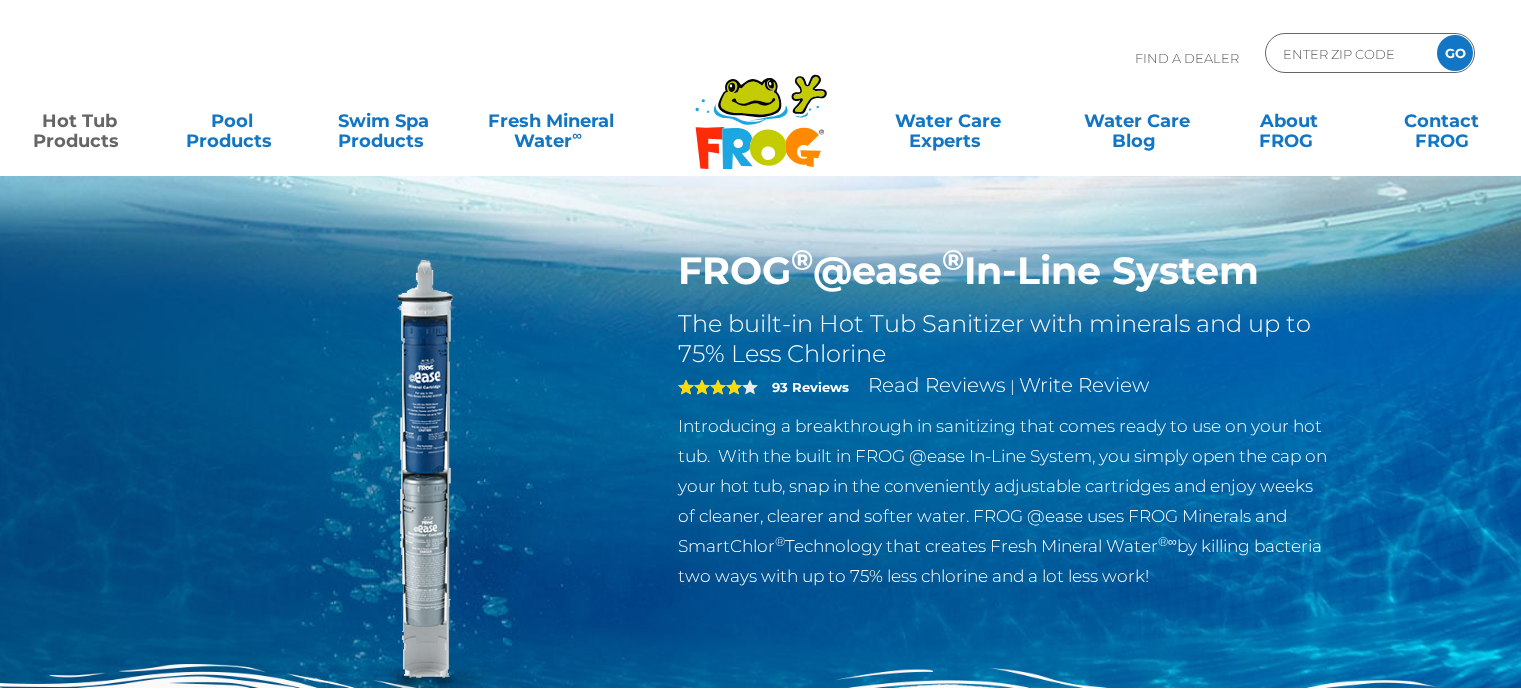 scroll, scrollTop: 0, scrollLeft: 0, axis: both 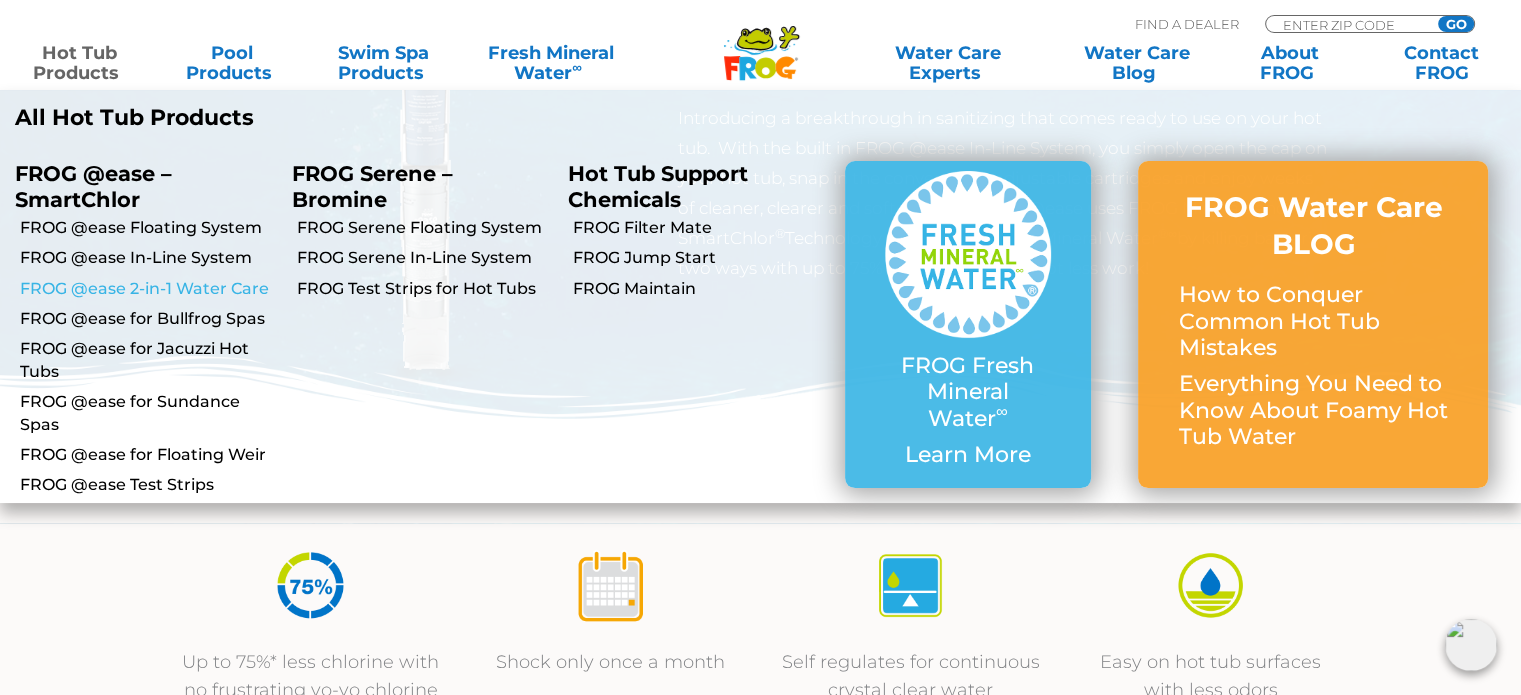 click on "FROG @ease 2-in-1 Water Care" at bounding box center [148, 289] 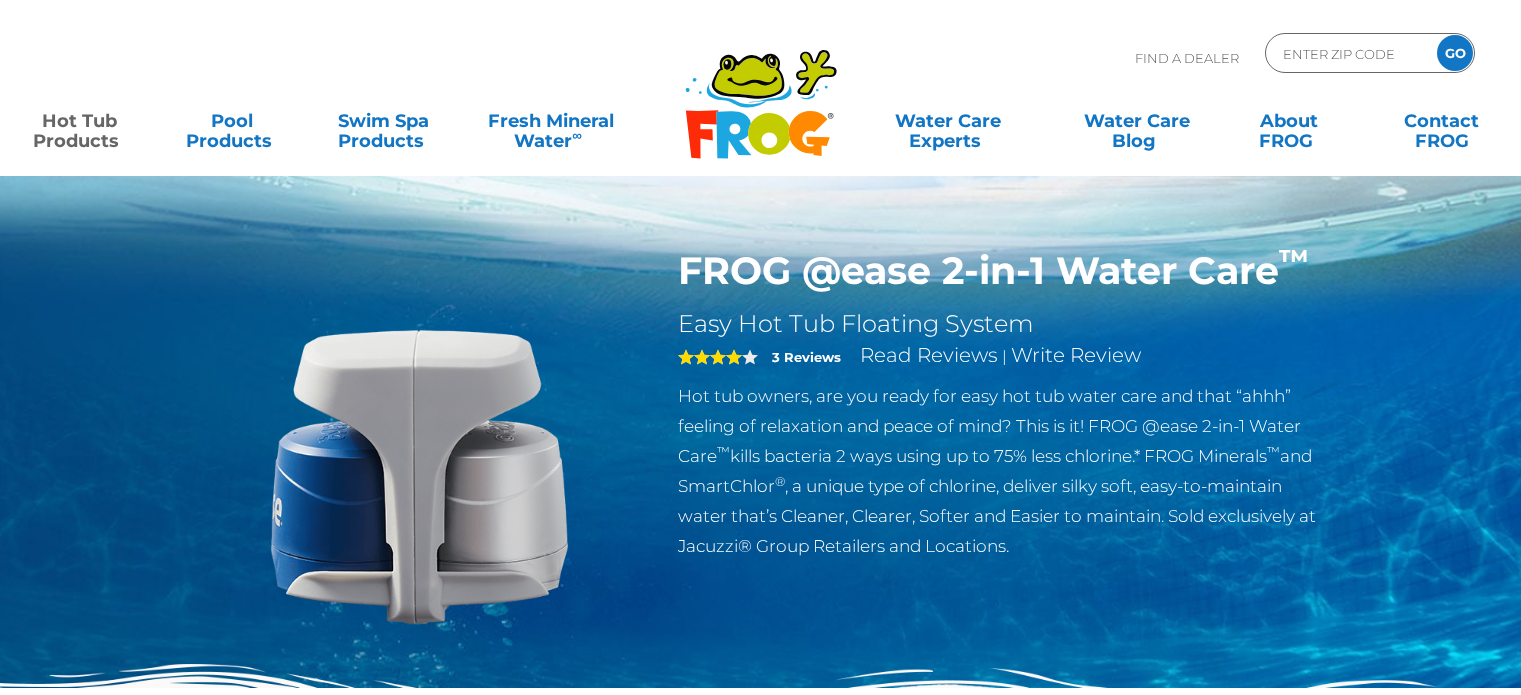 scroll, scrollTop: 0, scrollLeft: 0, axis: both 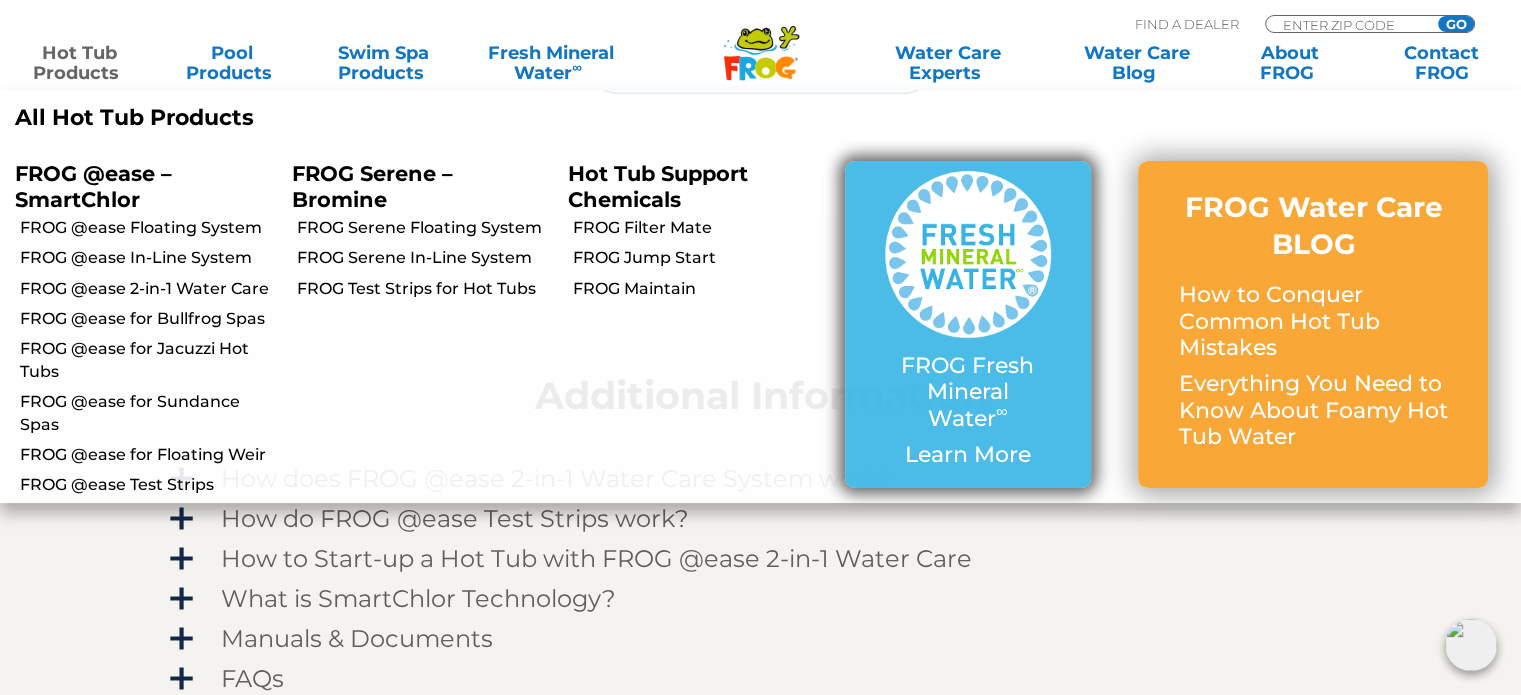 click at bounding box center (968, 254) 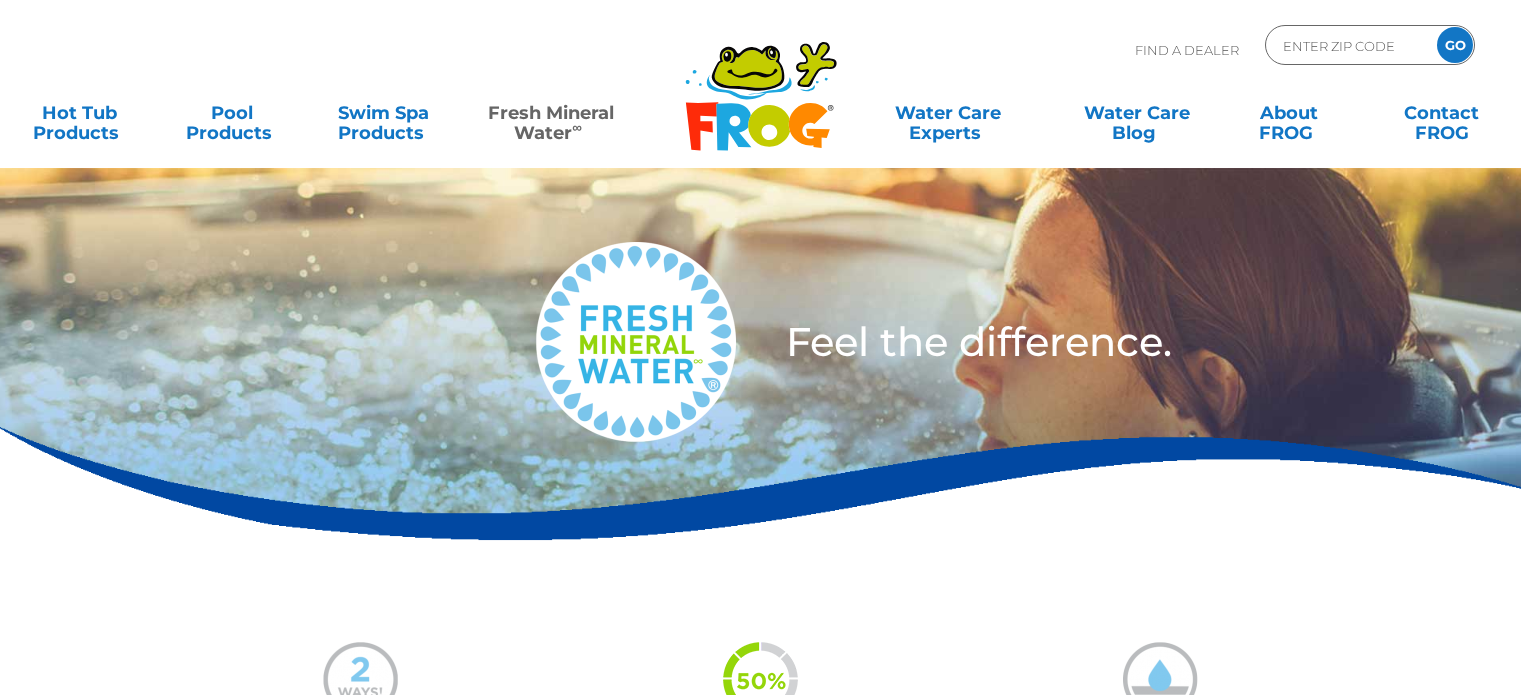 scroll, scrollTop: 0, scrollLeft: 0, axis: both 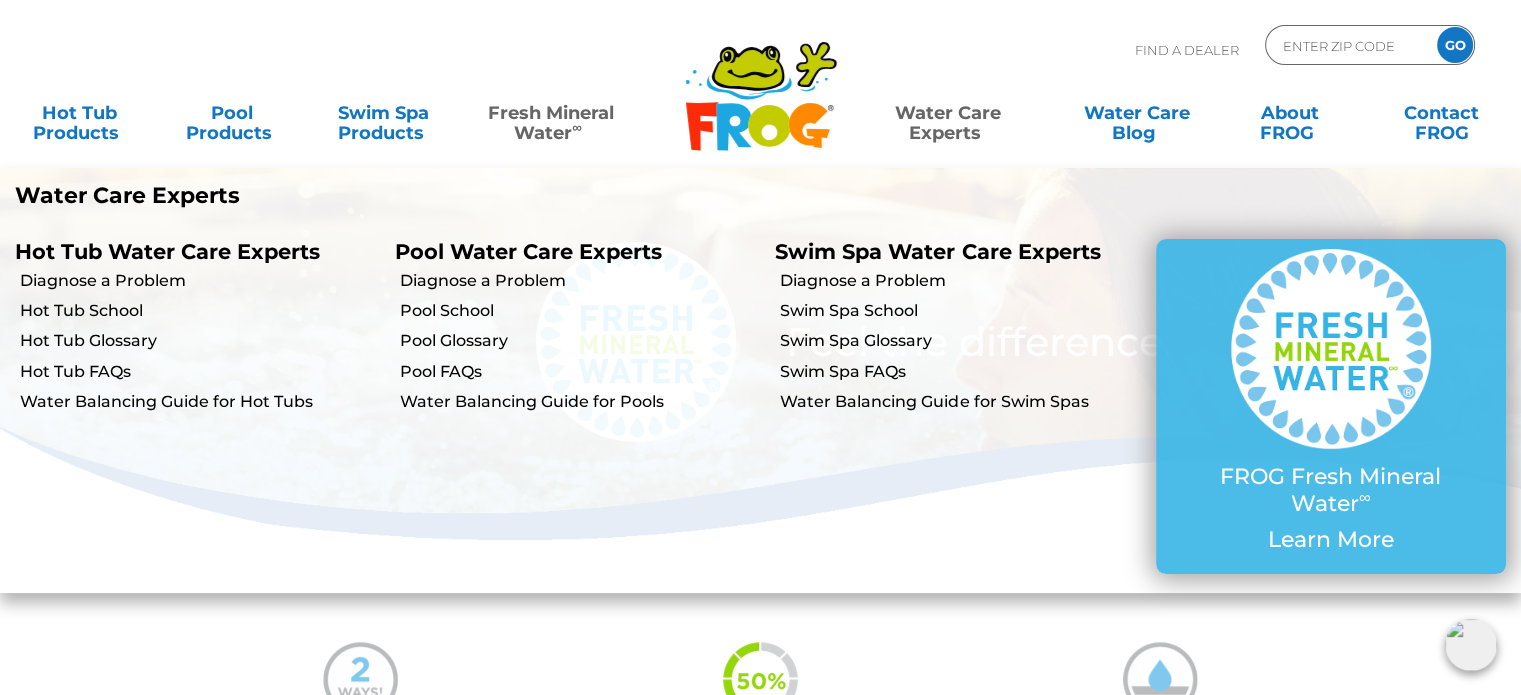 click on "Water Care  Experts" at bounding box center (947, 113) 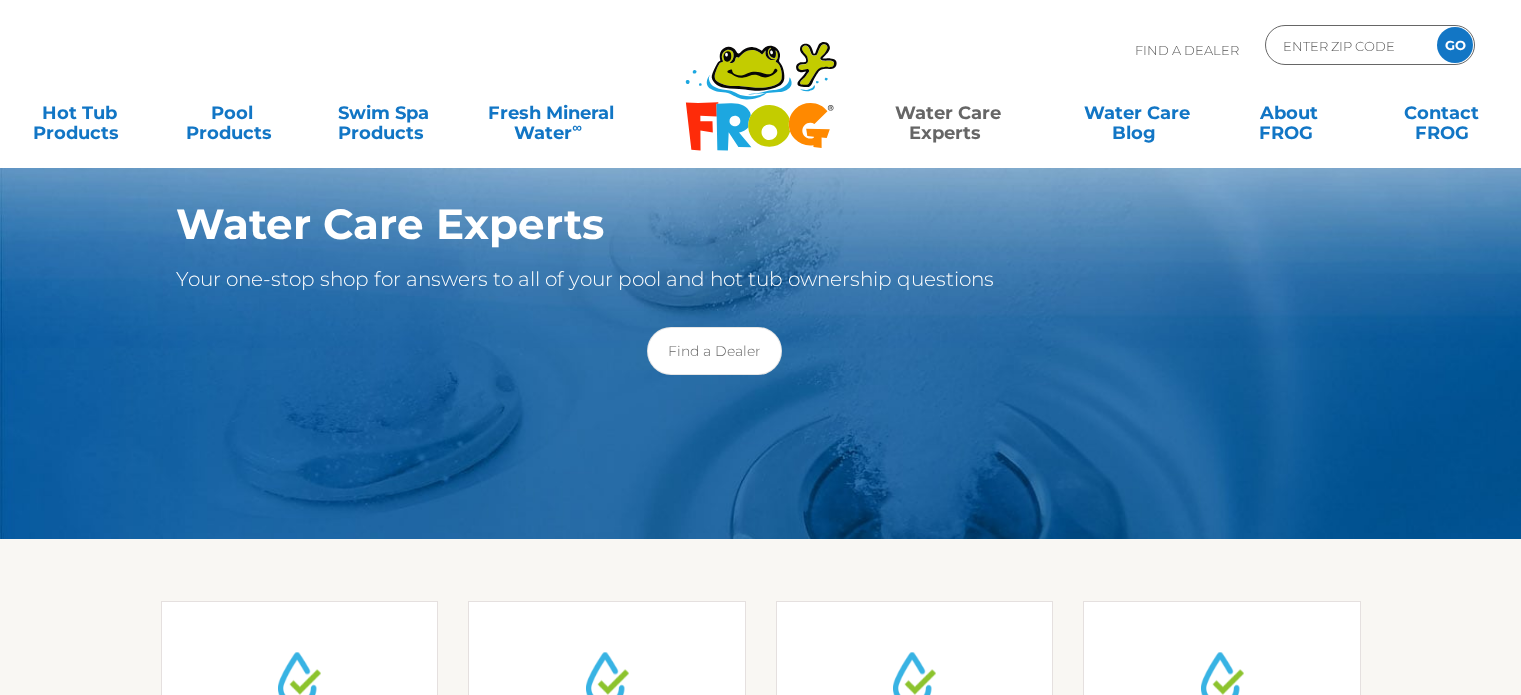 scroll, scrollTop: 0, scrollLeft: 0, axis: both 